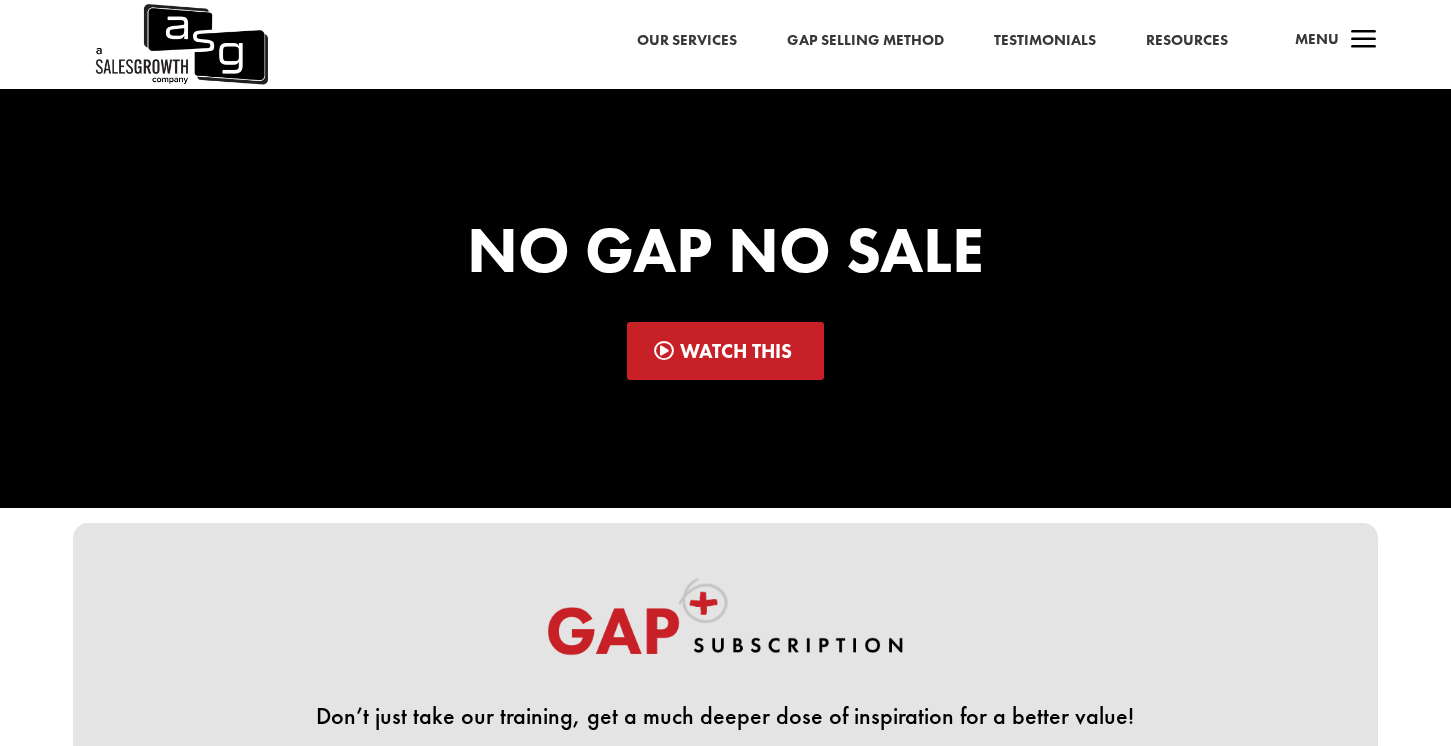 scroll, scrollTop: 0, scrollLeft: 0, axis: both 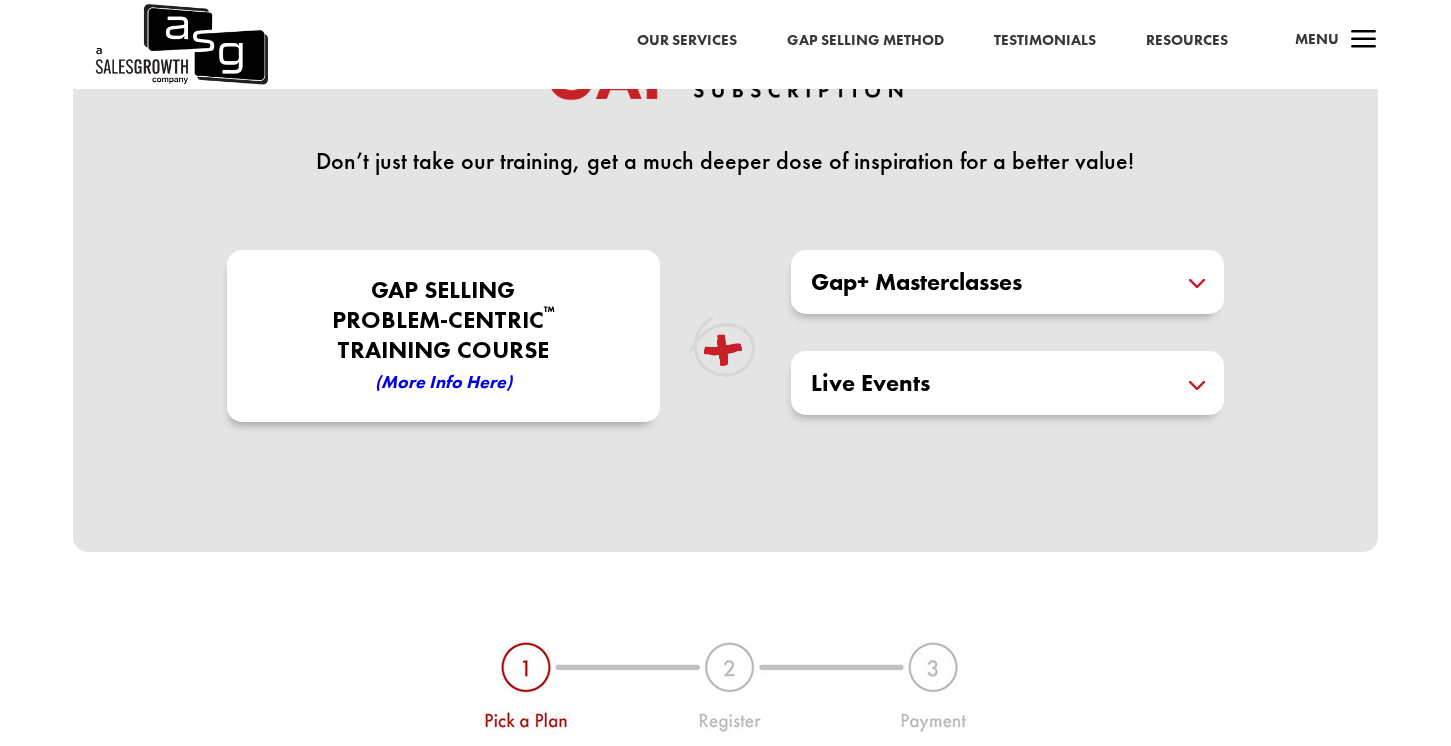 click on "Gap+ Masterclasses" at bounding box center [1007, 282] 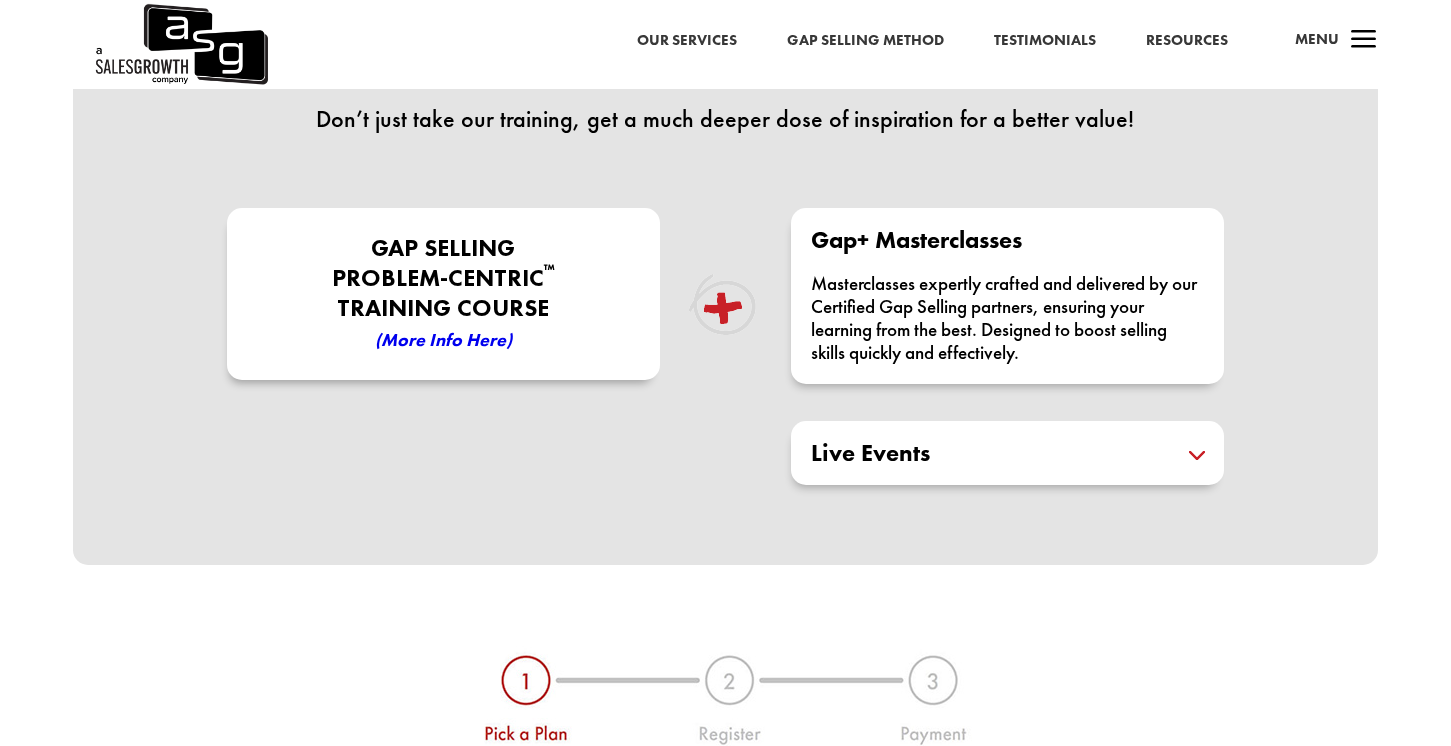 scroll, scrollTop: 618, scrollLeft: 0, axis: vertical 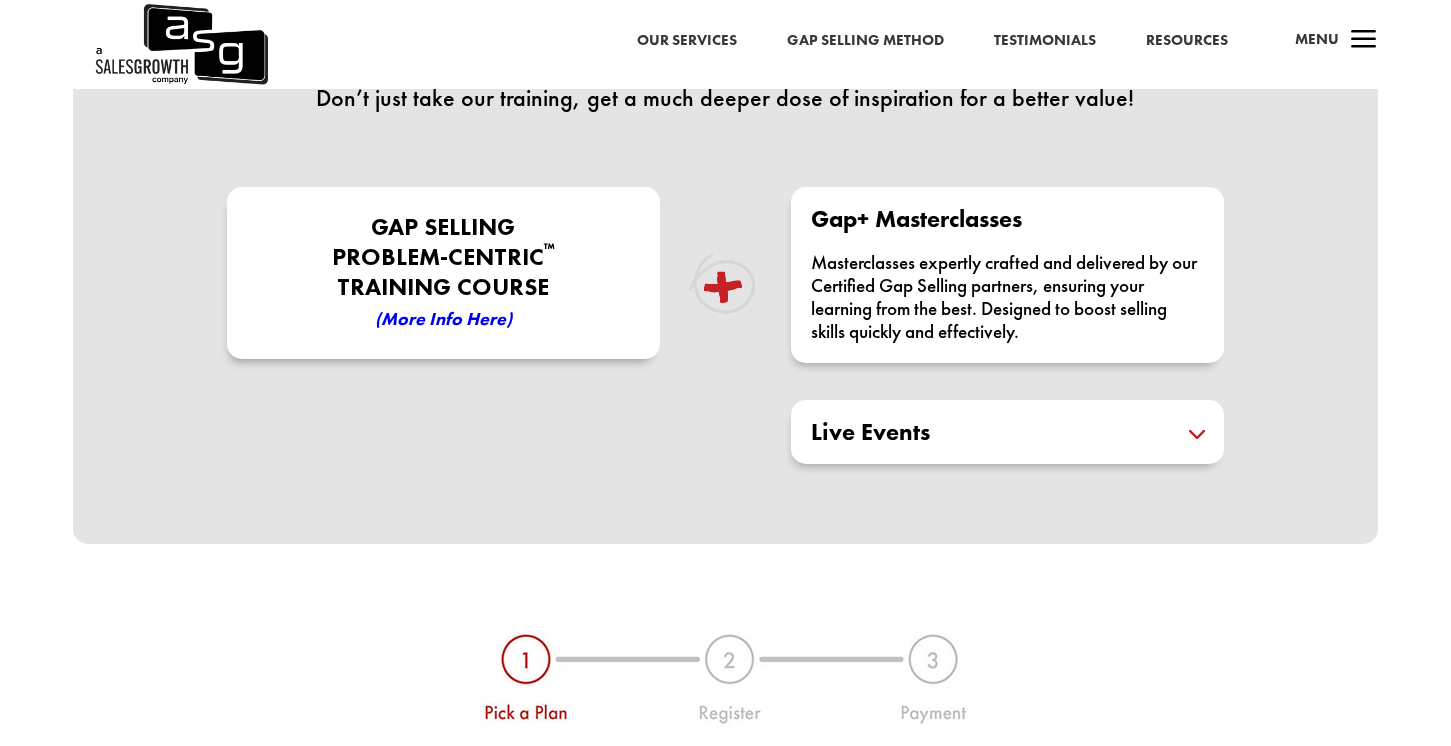 click on "Live Events" at bounding box center (1007, 432) 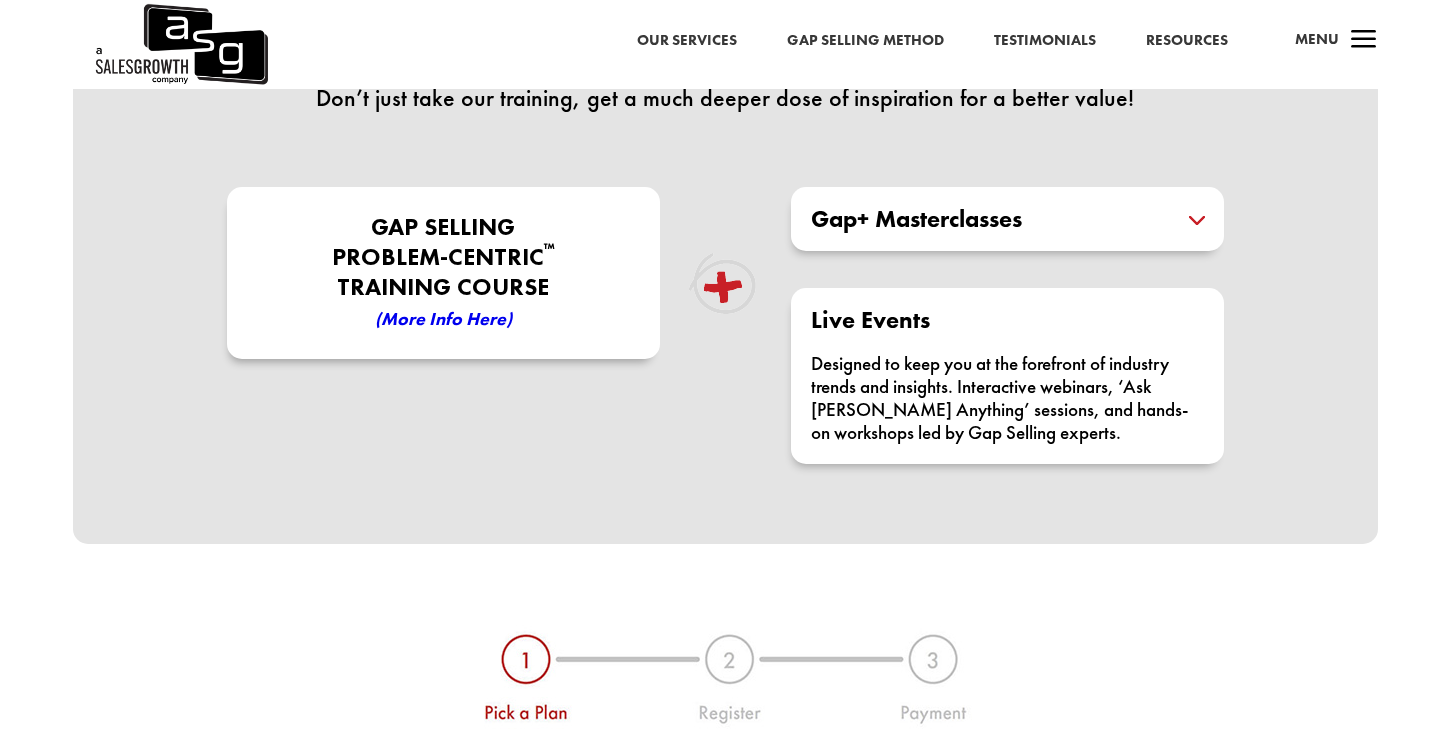 click on "Gap+ Masterclasses" at bounding box center (1007, 219) 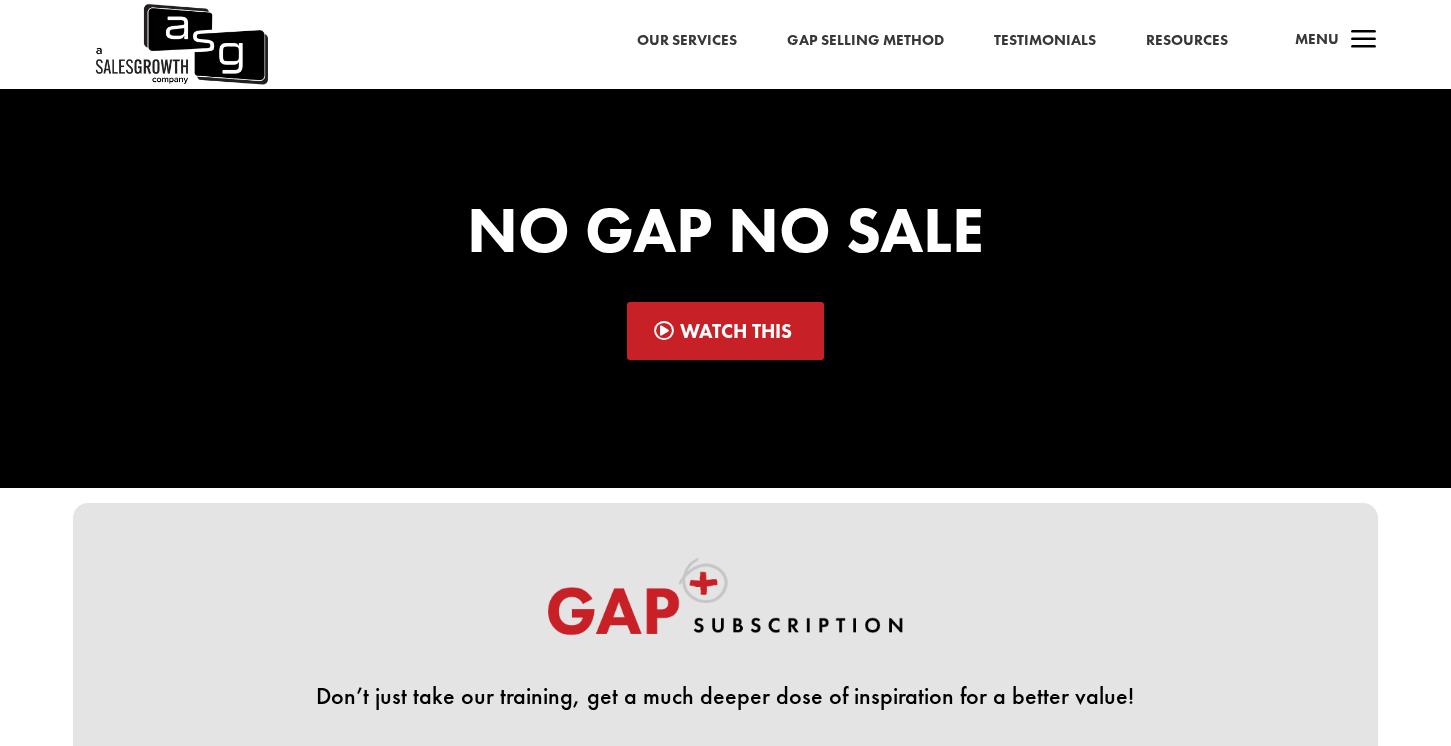 scroll, scrollTop: 0, scrollLeft: 0, axis: both 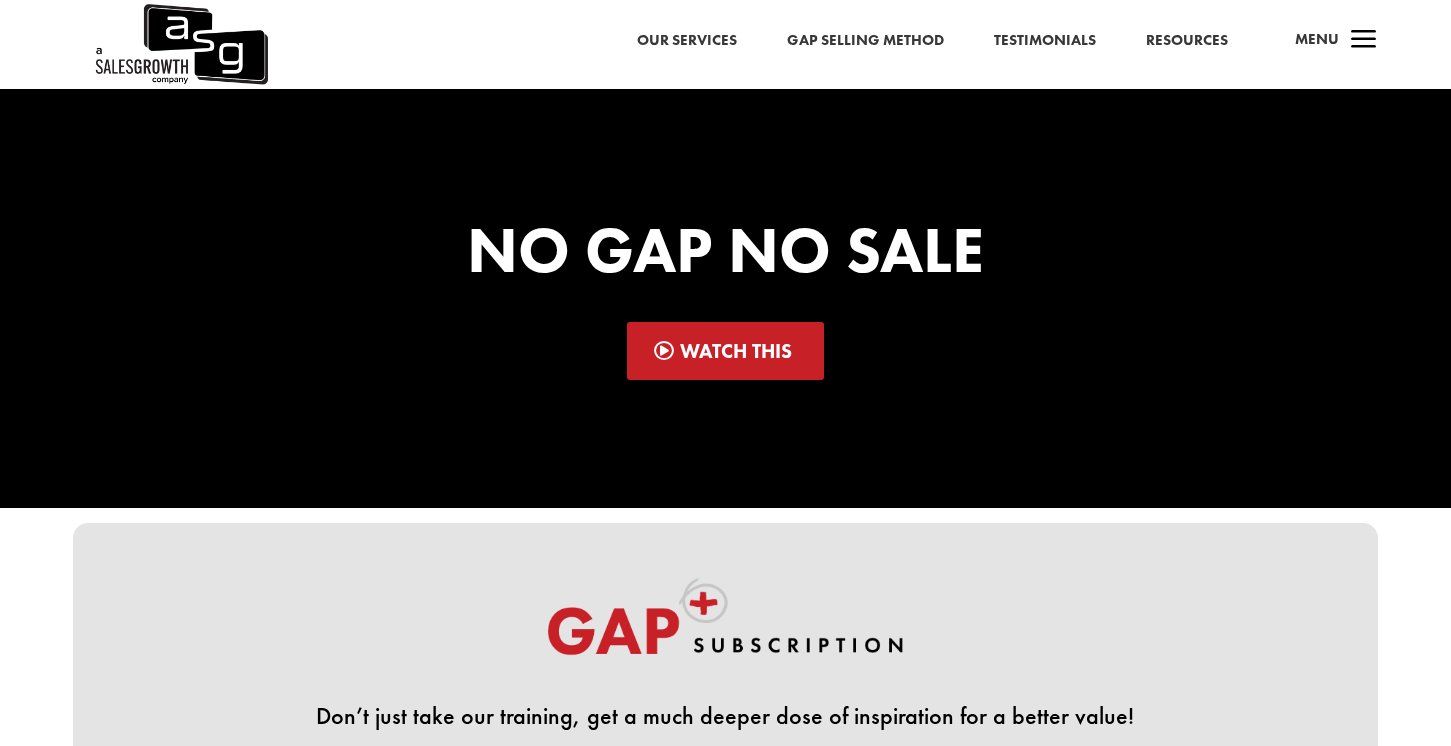 click on "Watch This" at bounding box center [725, 351] 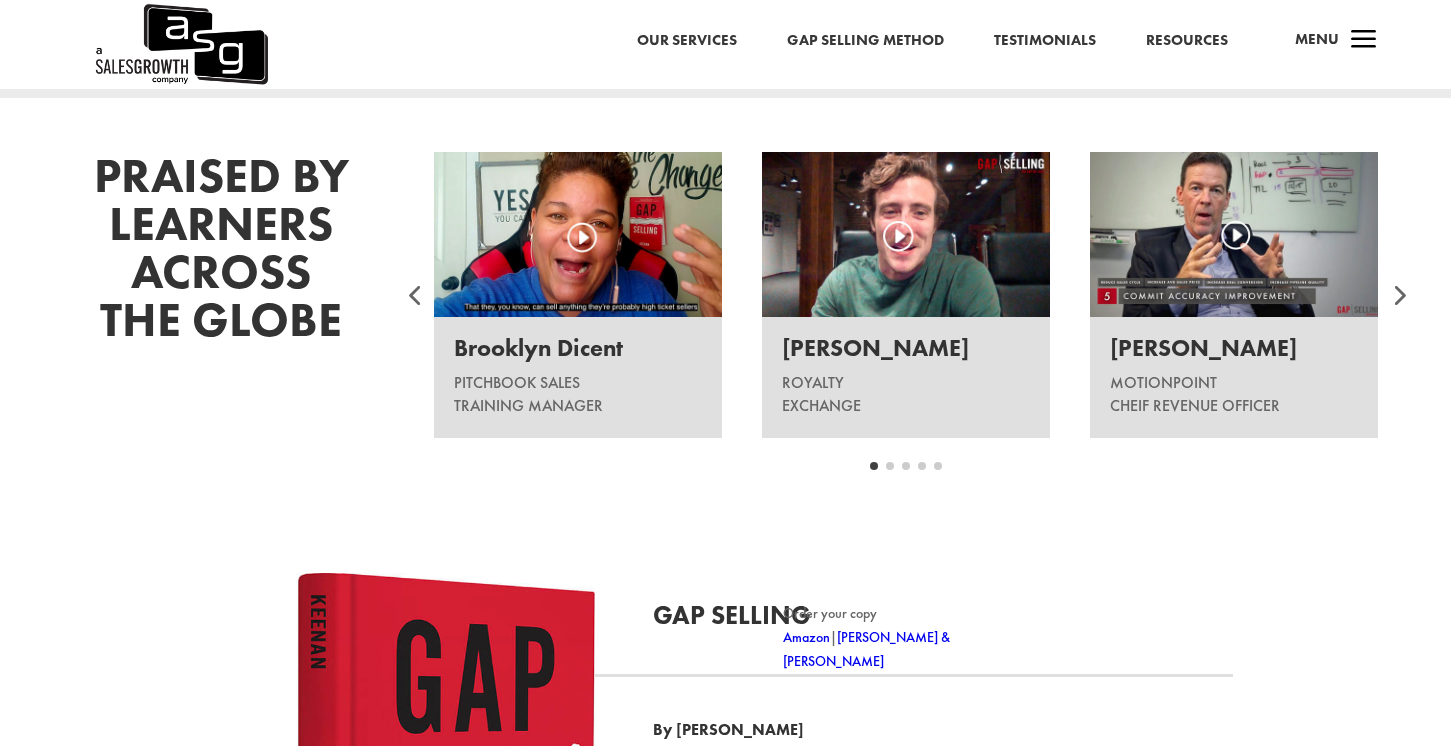 scroll, scrollTop: 2473, scrollLeft: 0, axis: vertical 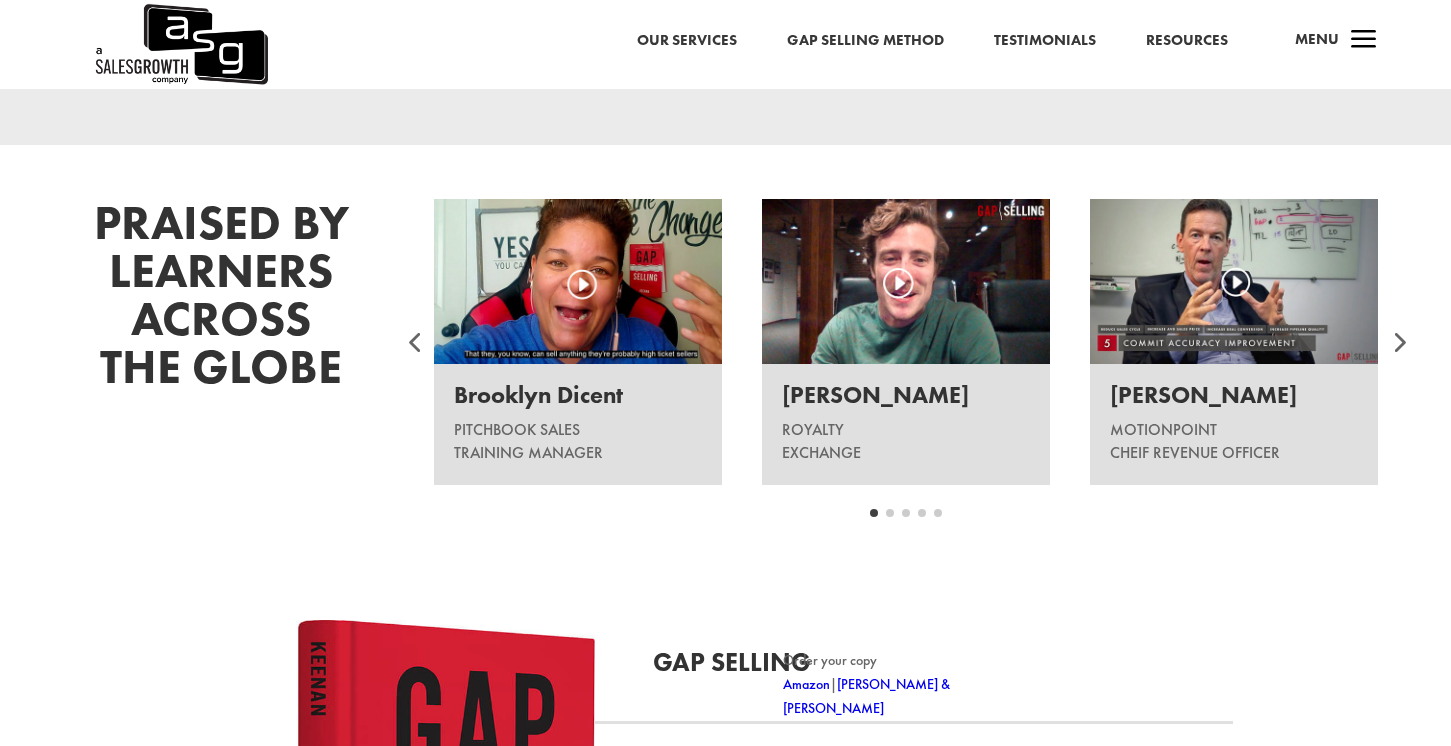 click at bounding box center [1398, 342] 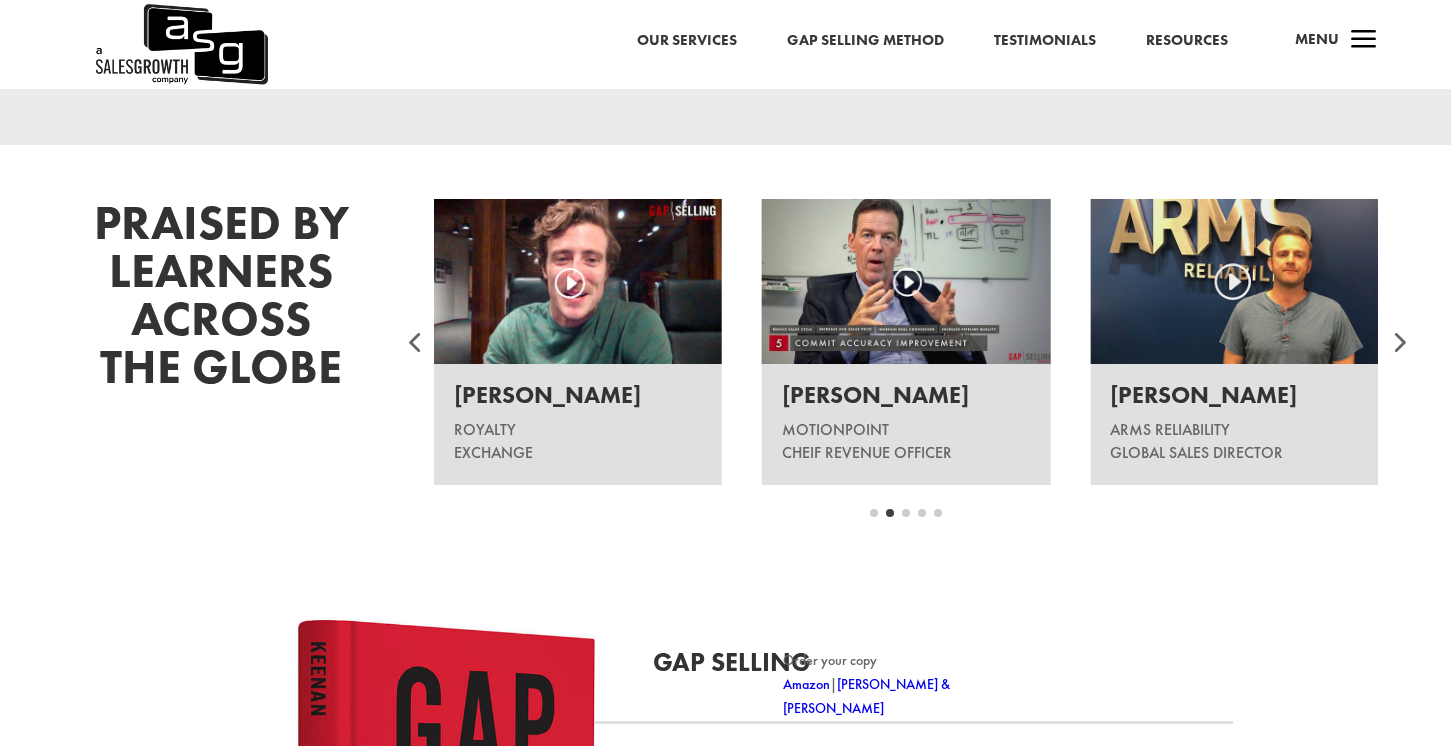 click at bounding box center (1398, 342) 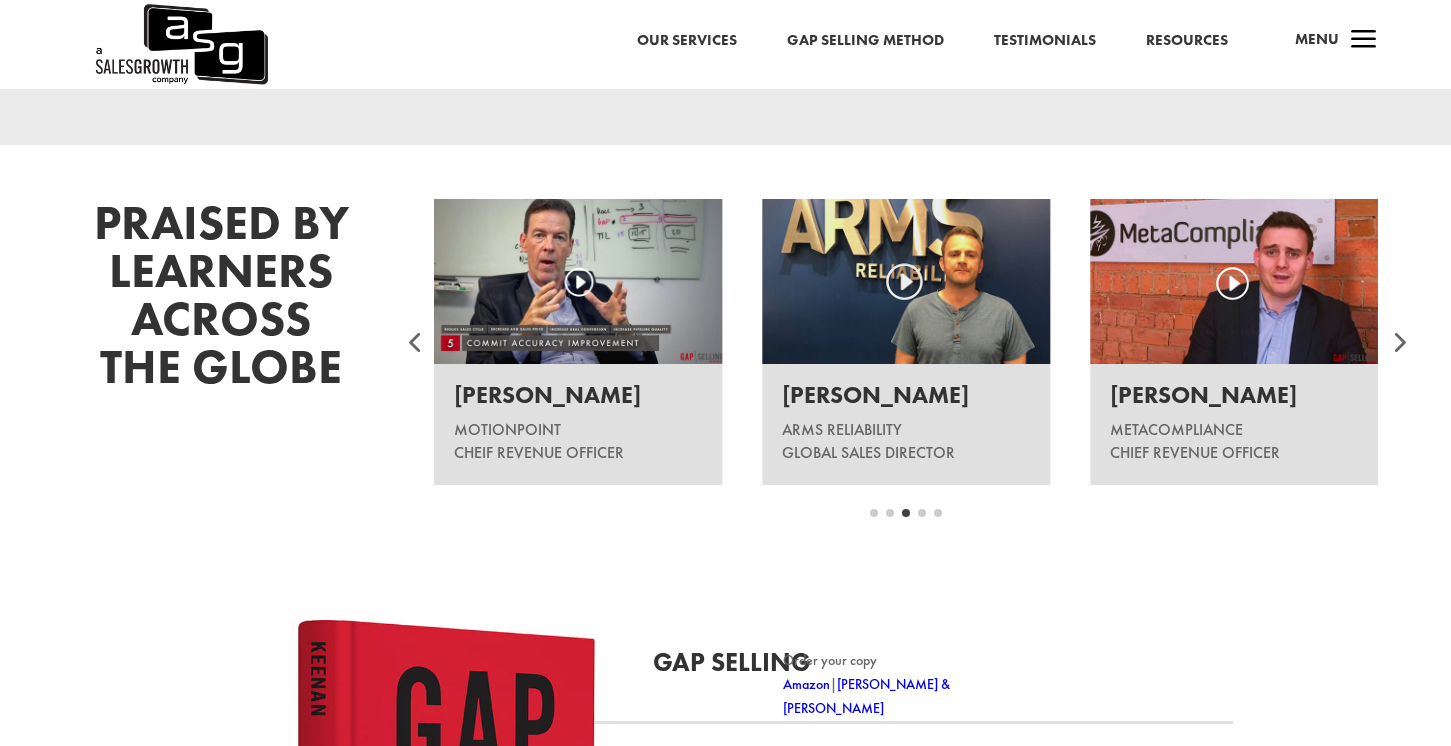 click at bounding box center [1398, 342] 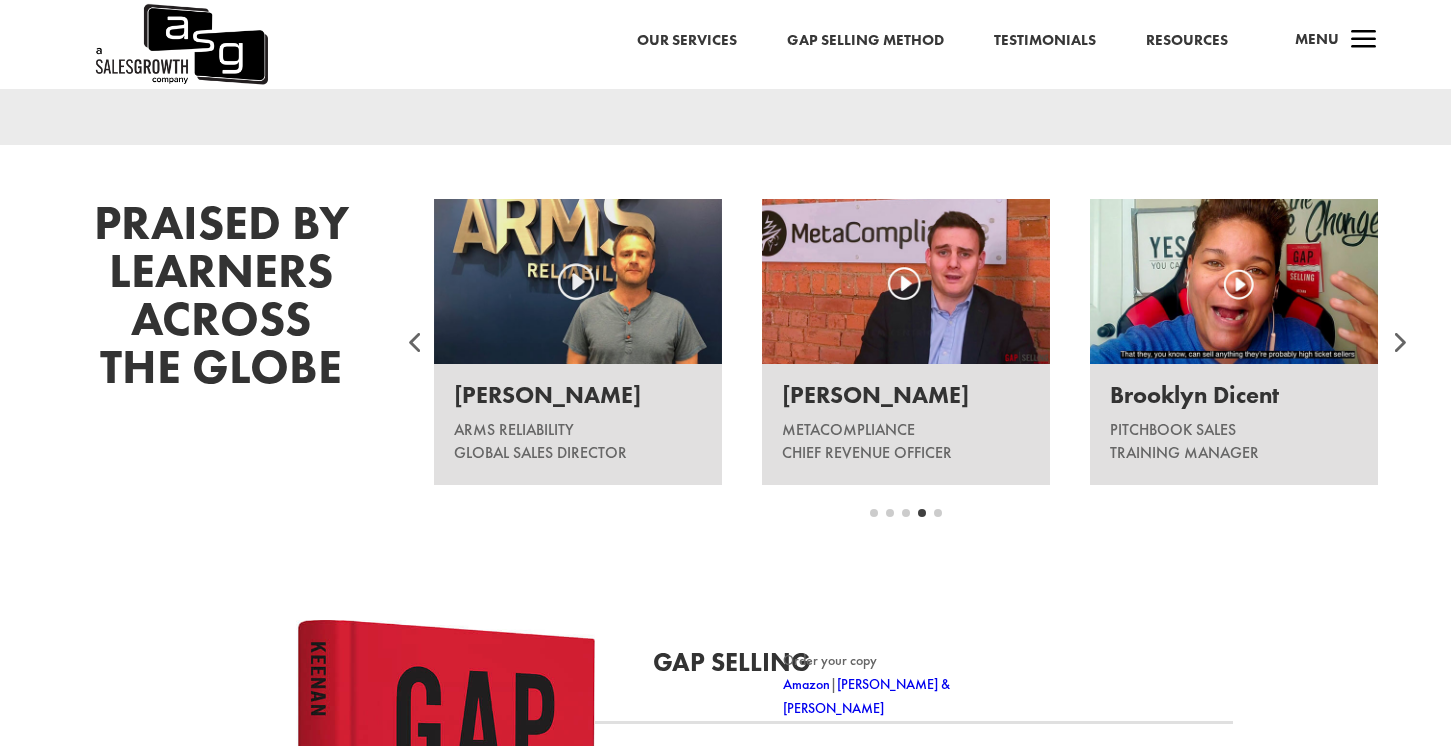 click at bounding box center [1398, 342] 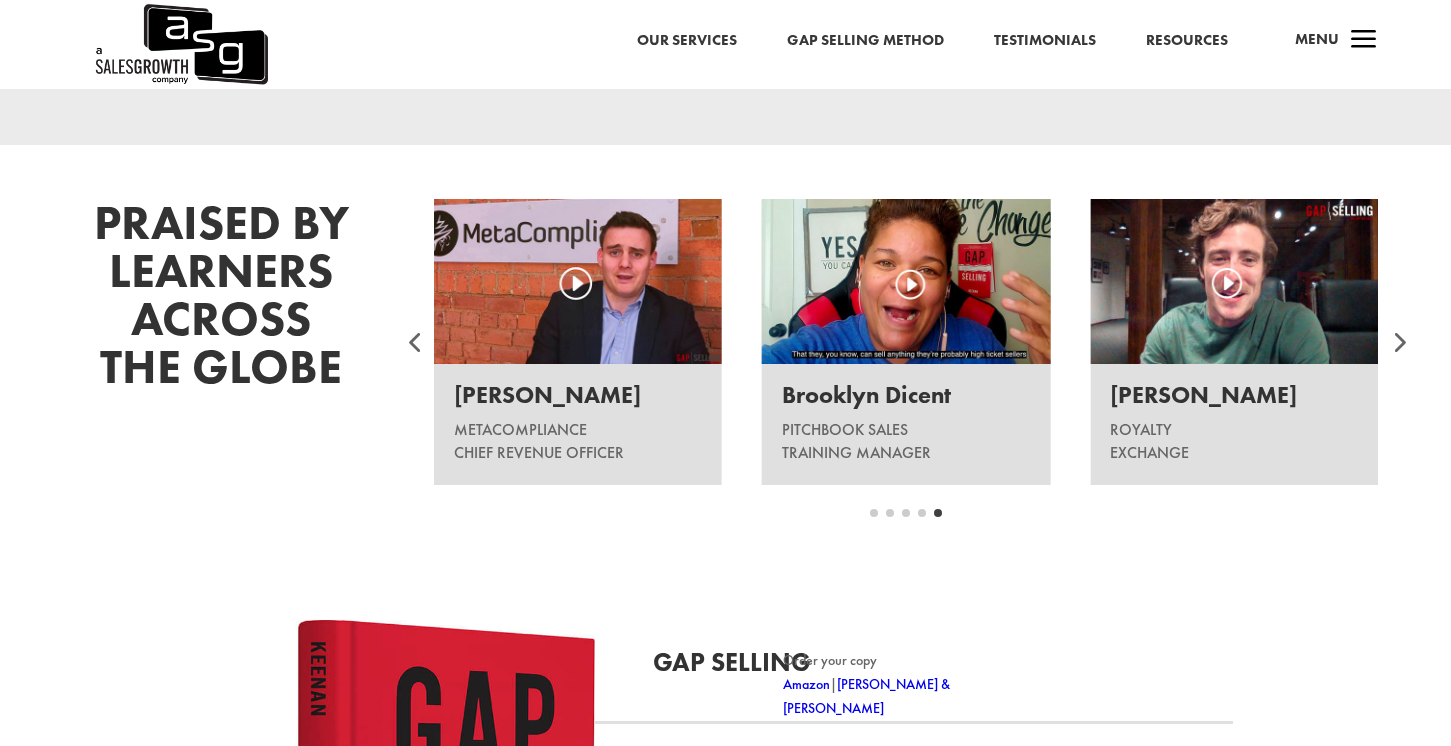 click at bounding box center [1398, 342] 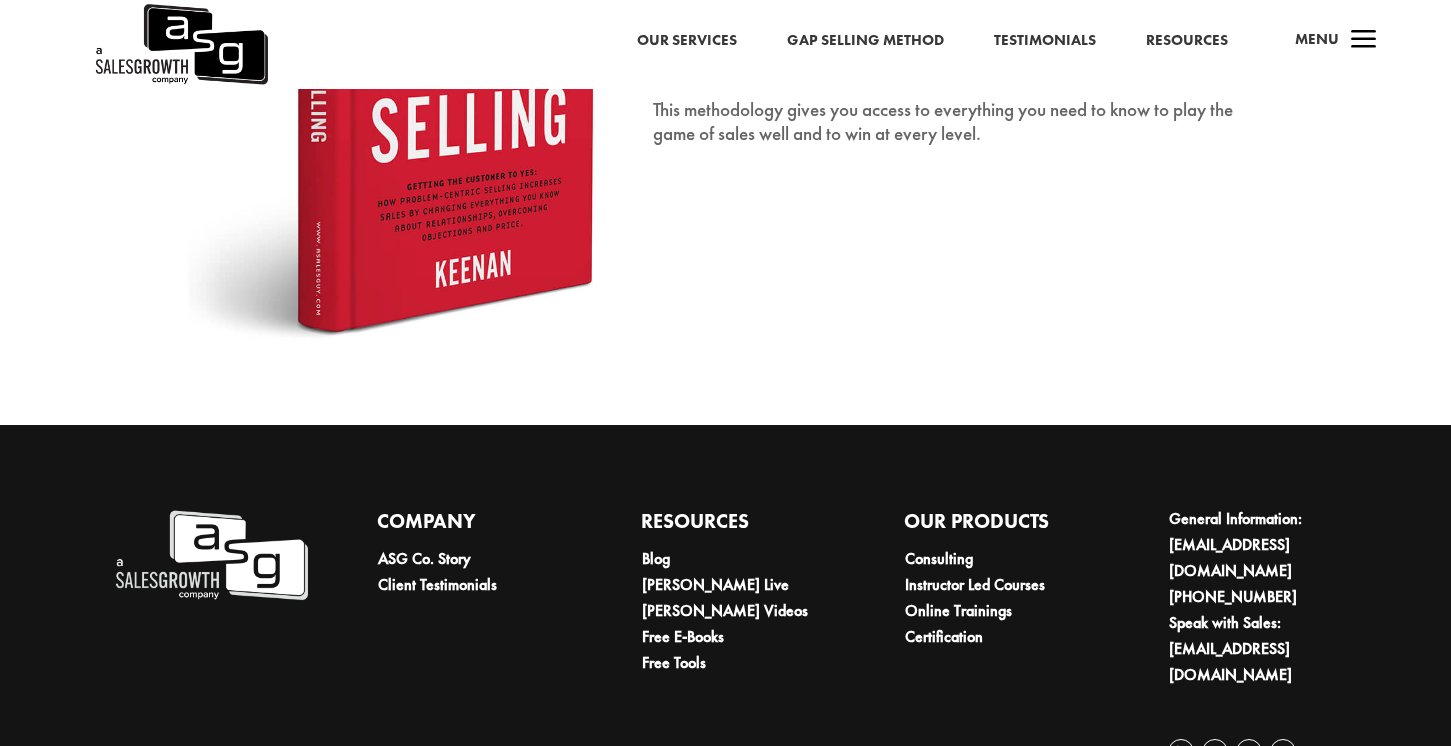 scroll, scrollTop: 3316, scrollLeft: 0, axis: vertical 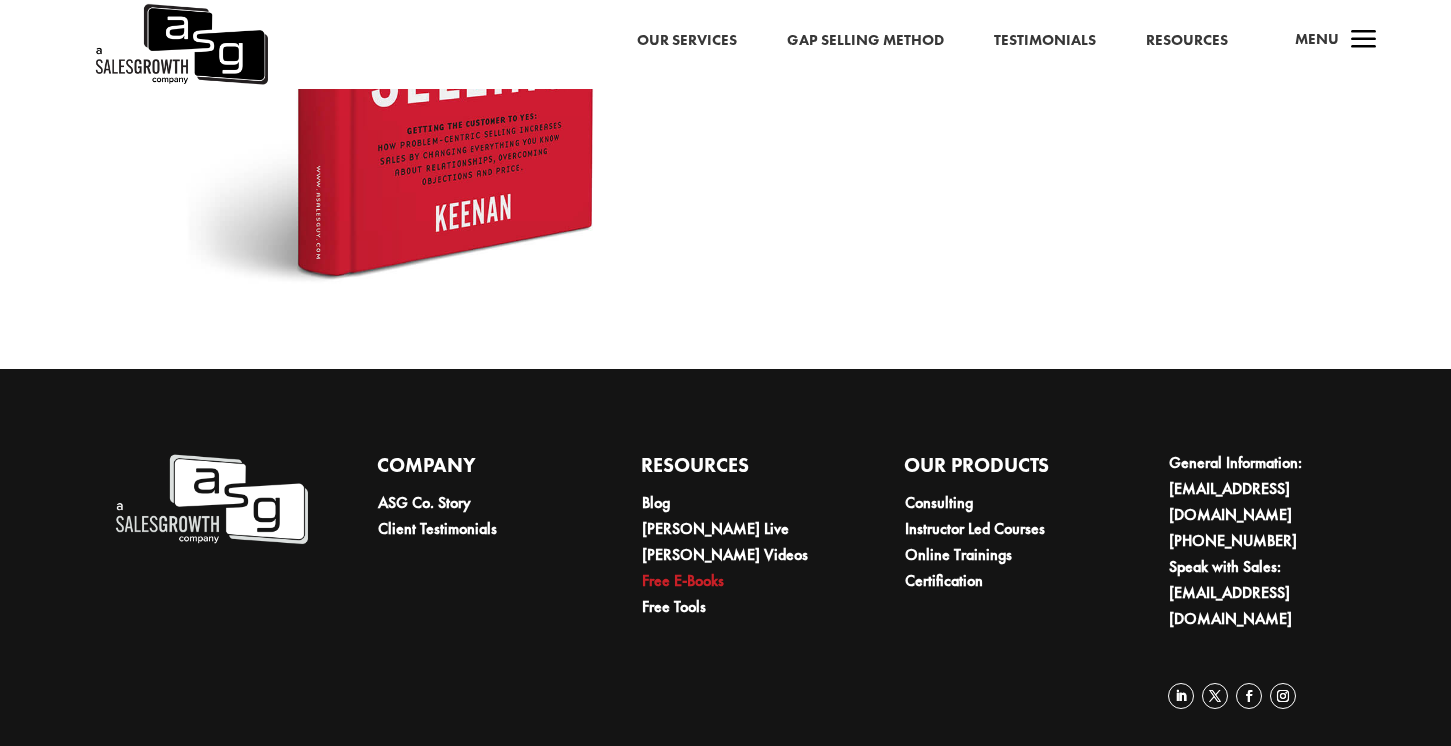 click on "Free E-Books" at bounding box center (683, 580) 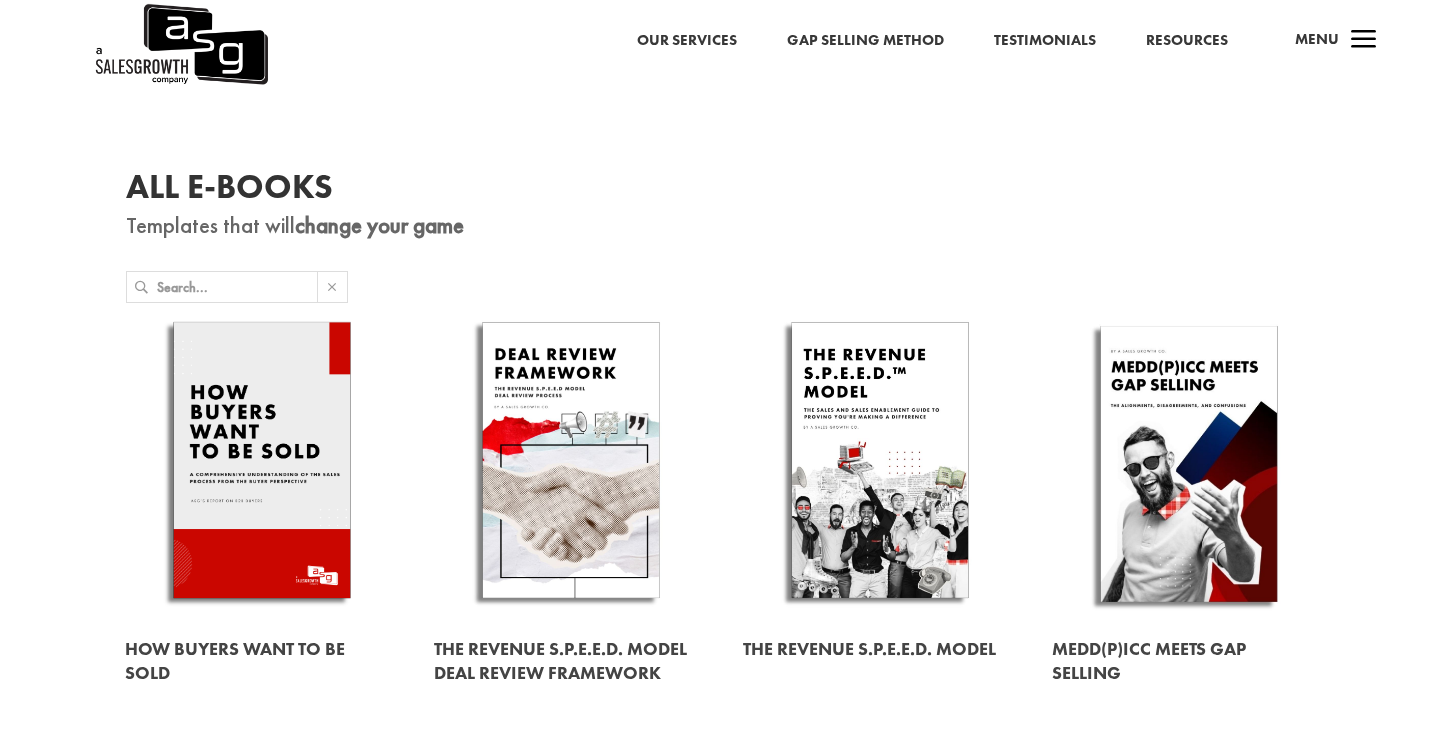scroll, scrollTop: 0, scrollLeft: 0, axis: both 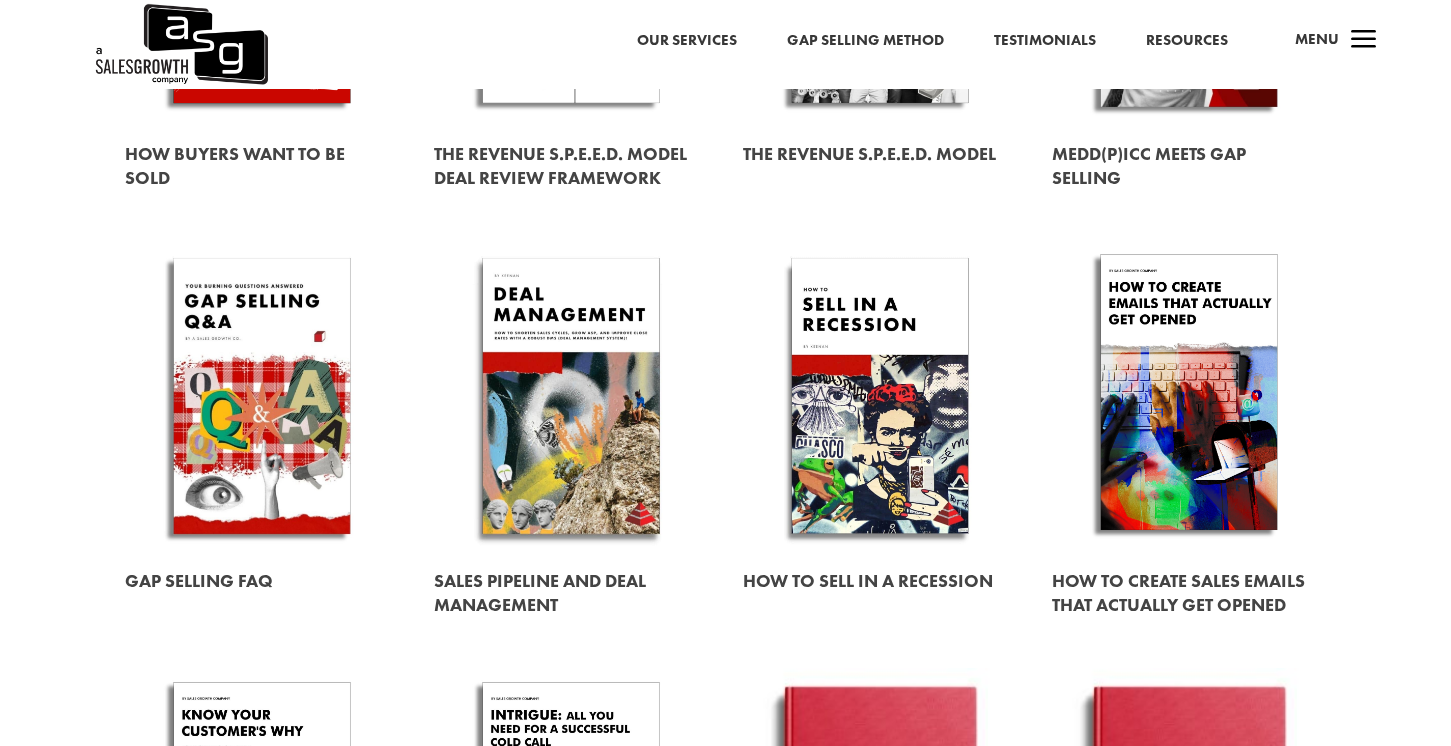 click at bounding box center (571, 396) 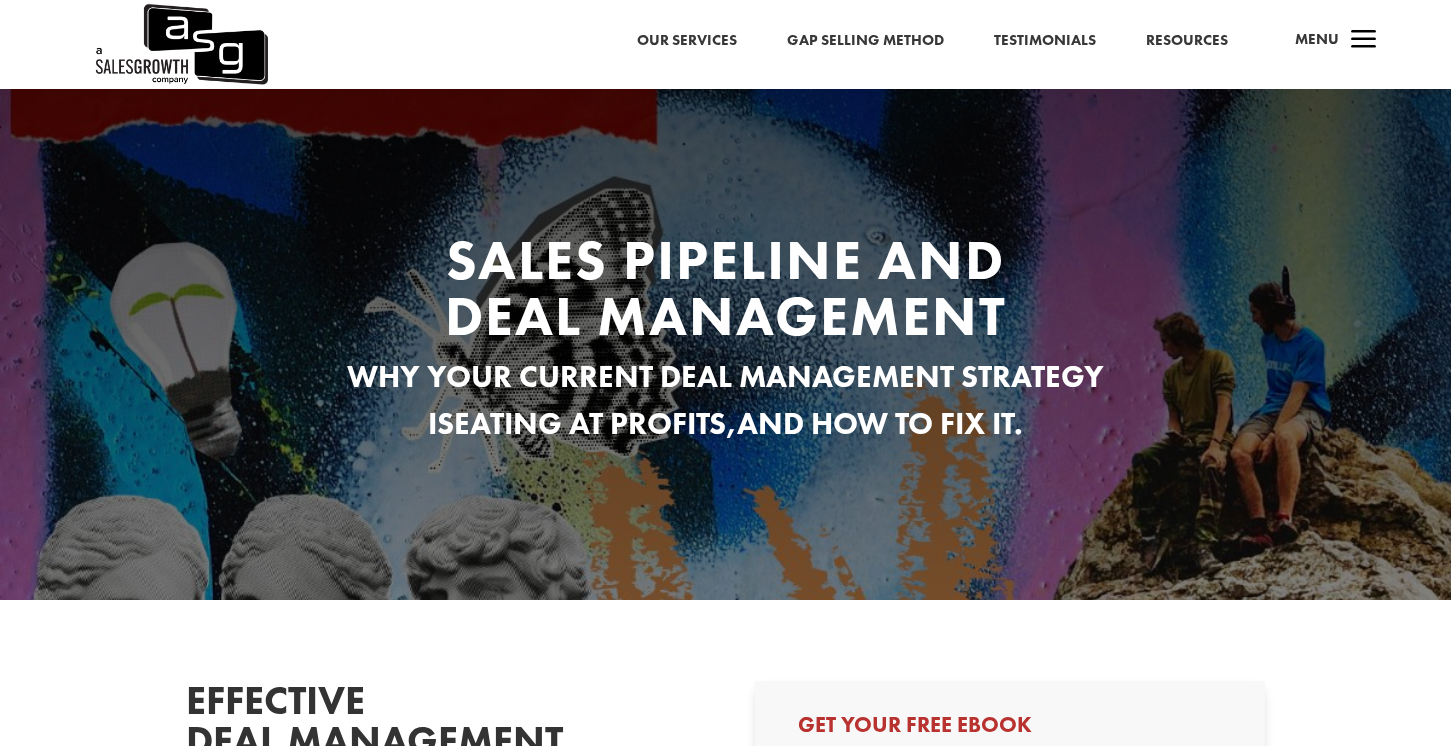 scroll, scrollTop: 0, scrollLeft: 0, axis: both 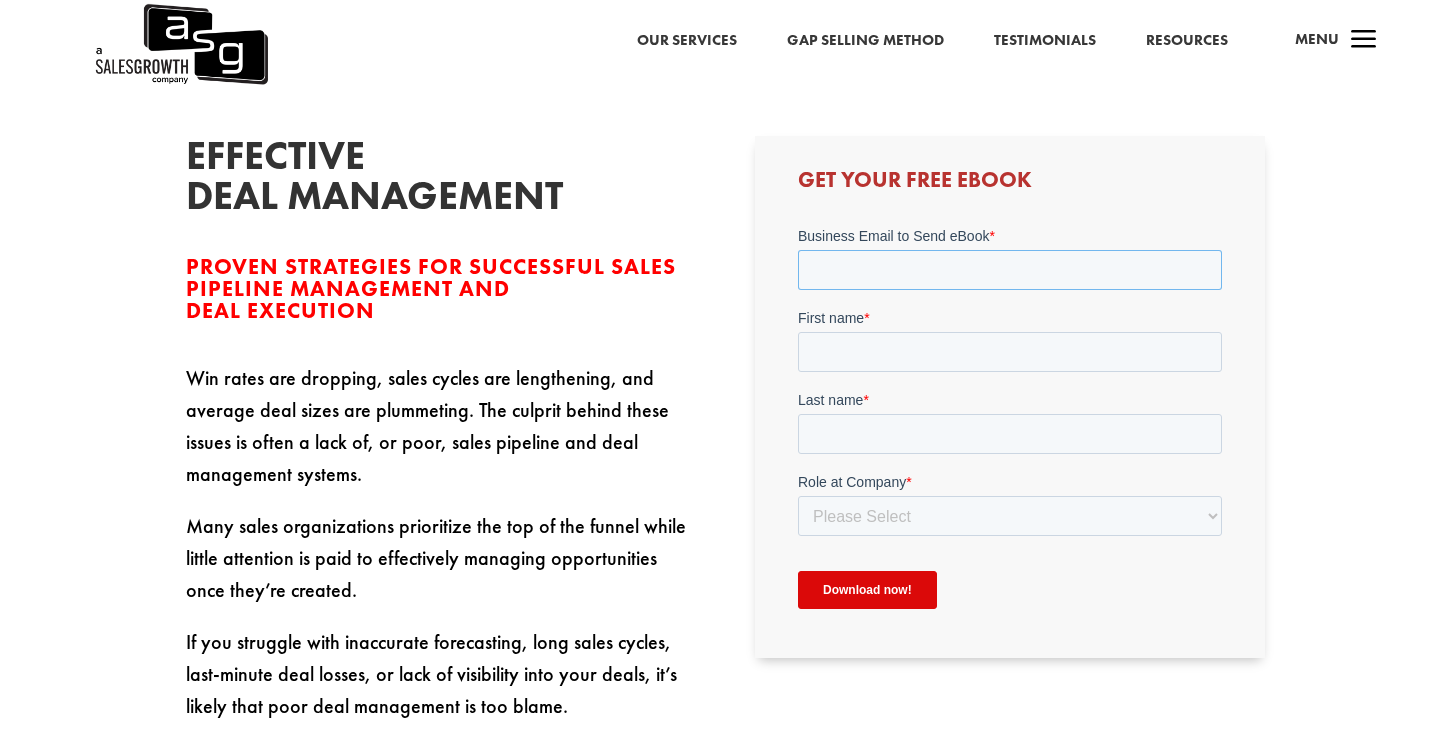 click on "Business Email to Send eBook *" at bounding box center [1010, 269] 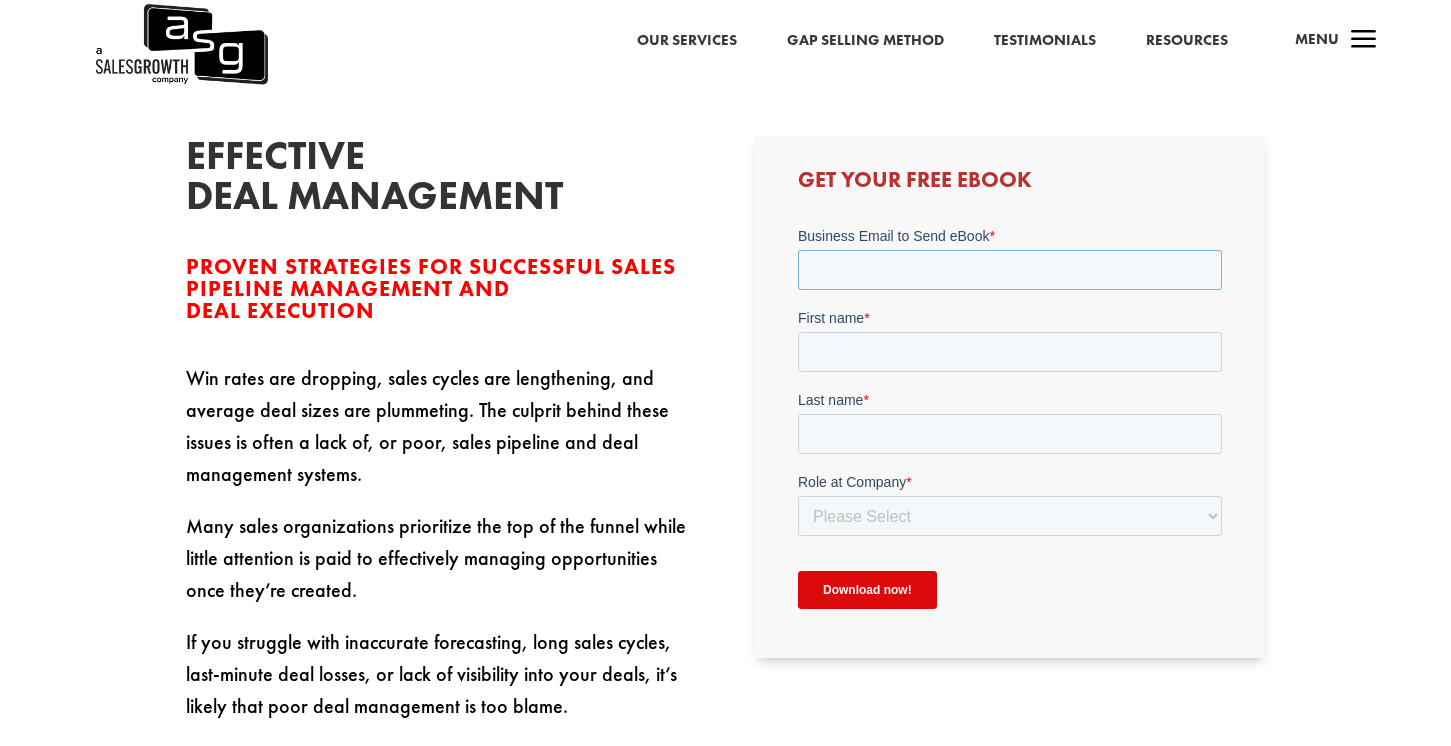 type on "jessica.thomas@kokuaed.com" 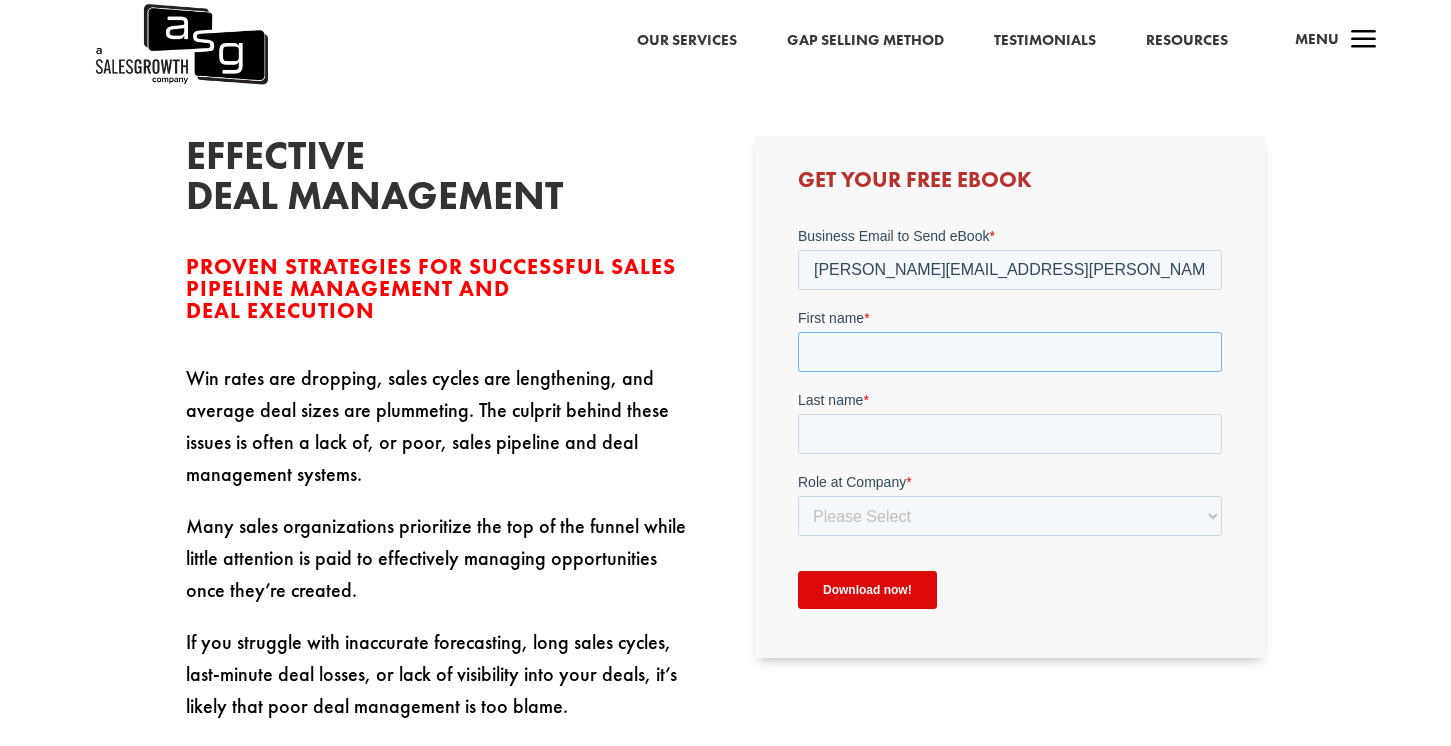 click on "First name *" at bounding box center [1010, 351] 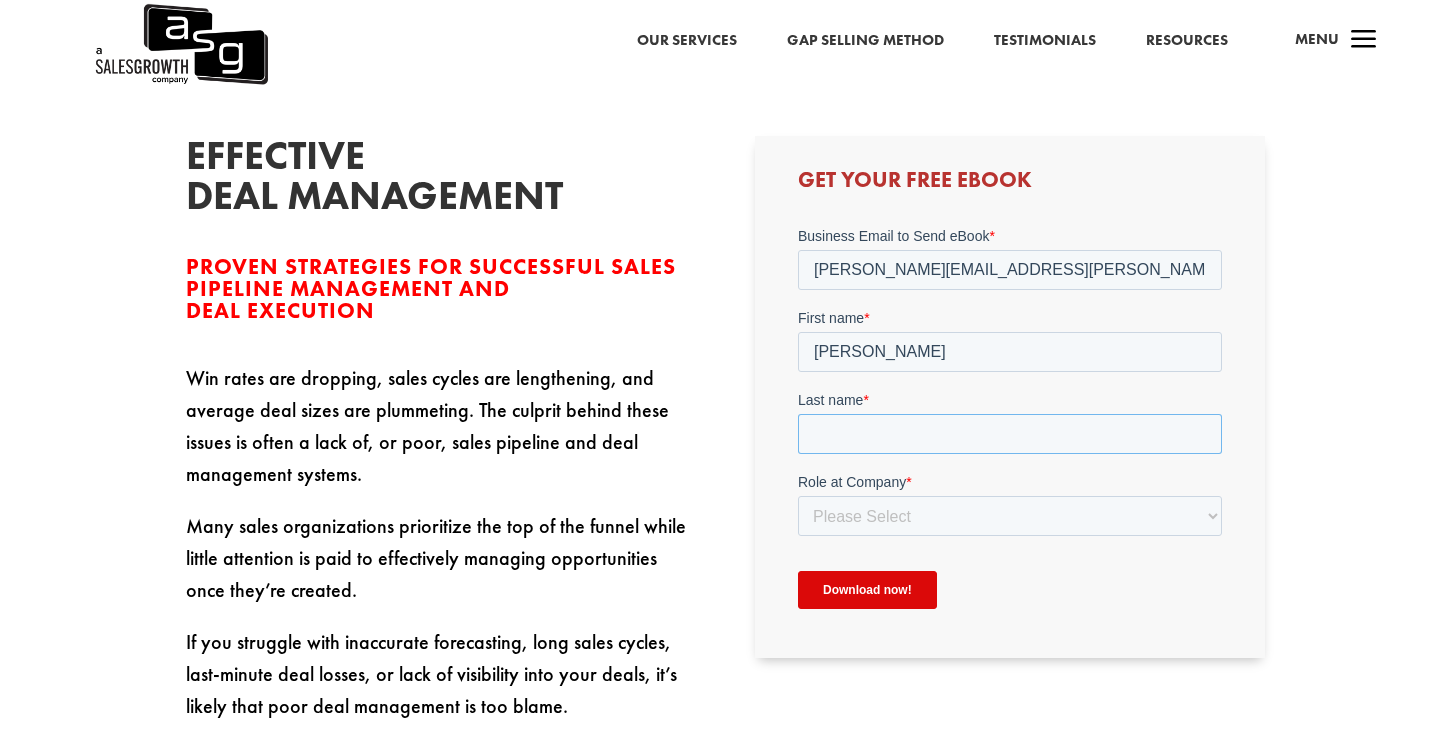 click on "Last name *" at bounding box center [1010, 433] 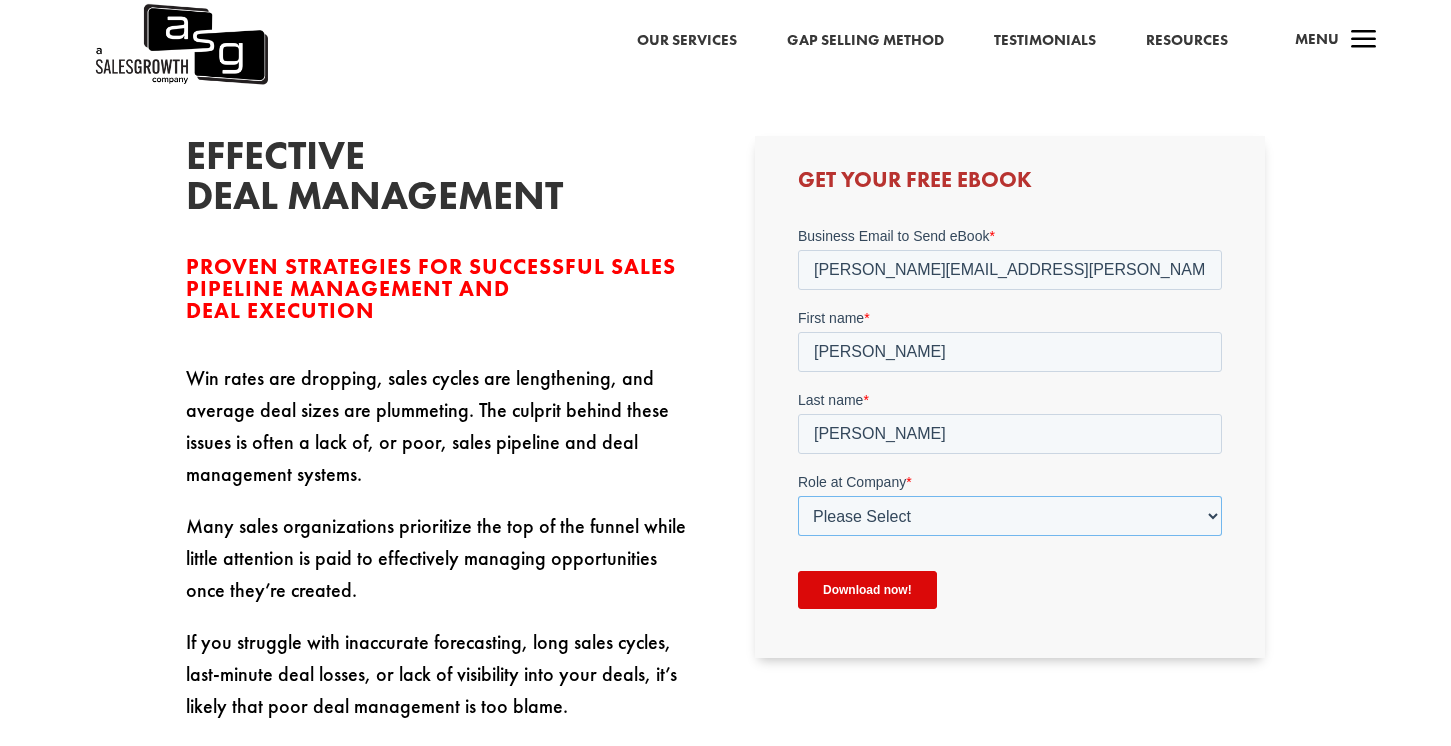 click on "Please Select C-Level (CRO, CSO, etc) Senior Leadership (VP of Sales, VP of Enablement, etc) Director/Manager (Sales Director, Regional Sales Manager, etc) Individual Contributor (AE, SDR, CSM, etc) Other" at bounding box center [1010, 515] 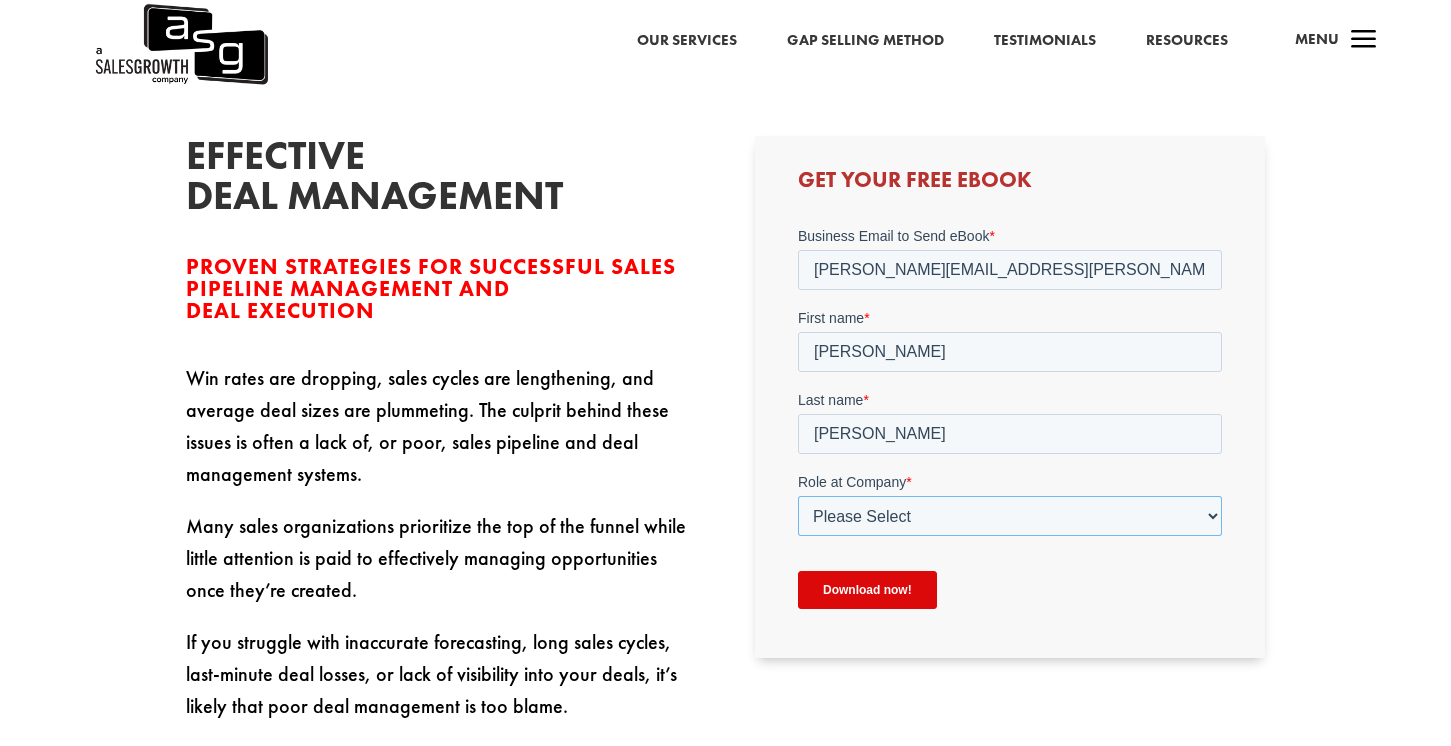 select on "Individual Contributor (AE, SDR, CSM, etc)" 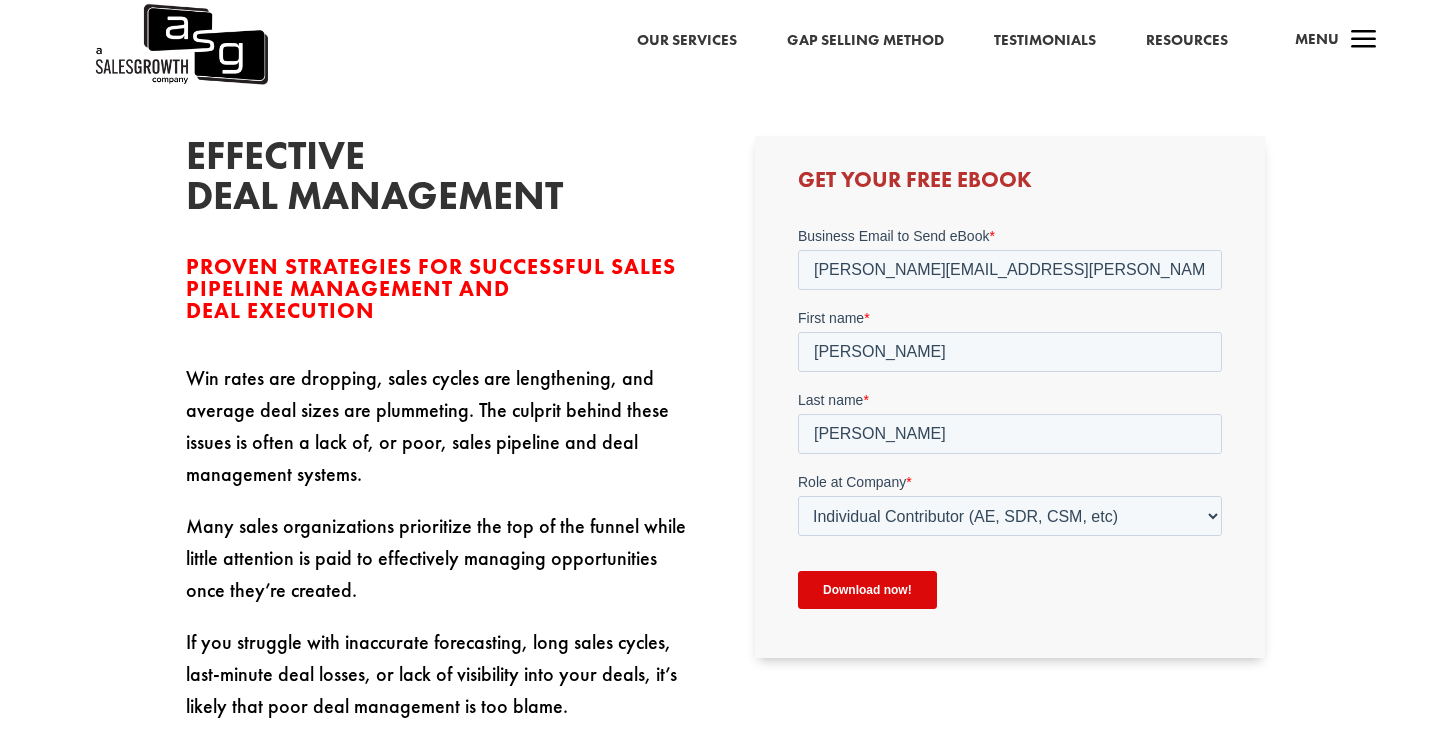 click on "Download now!" at bounding box center [867, 589] 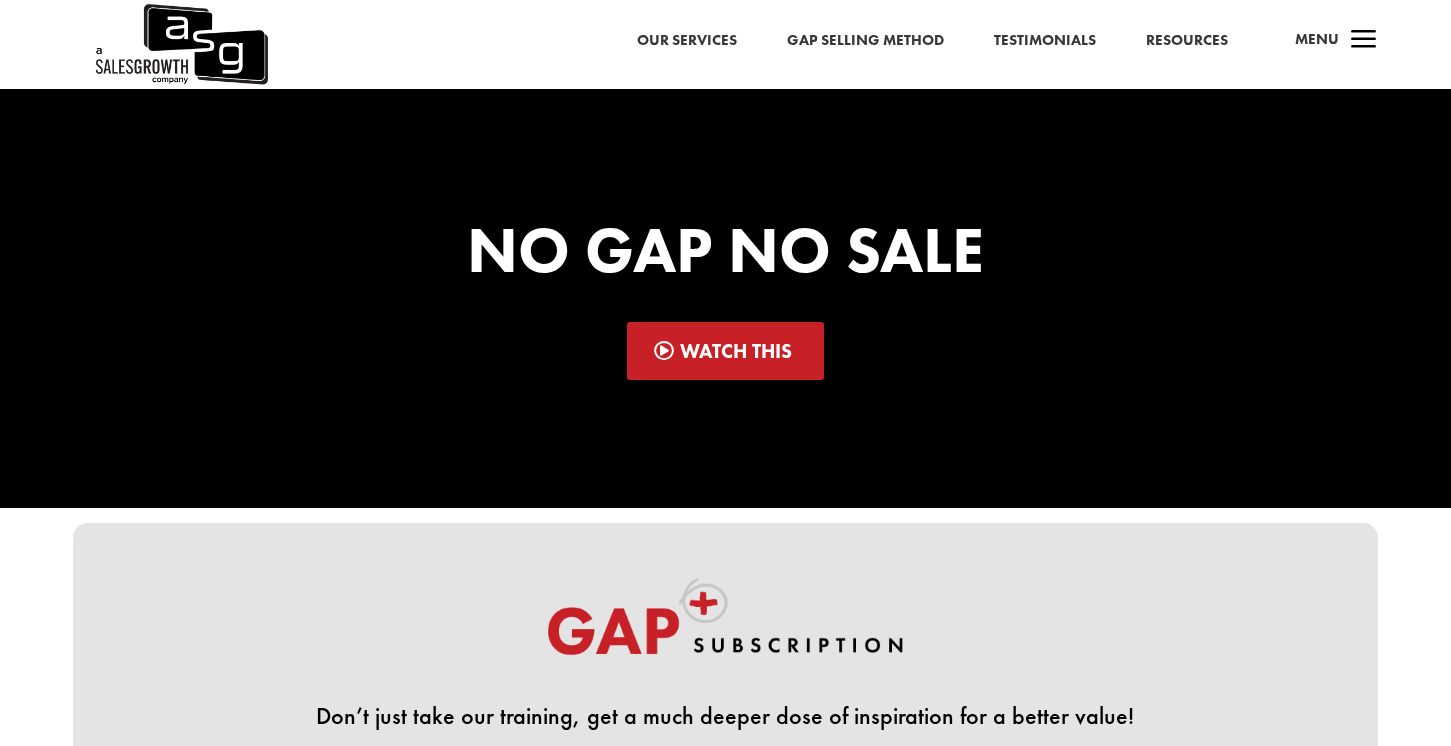scroll, scrollTop: 0, scrollLeft: 0, axis: both 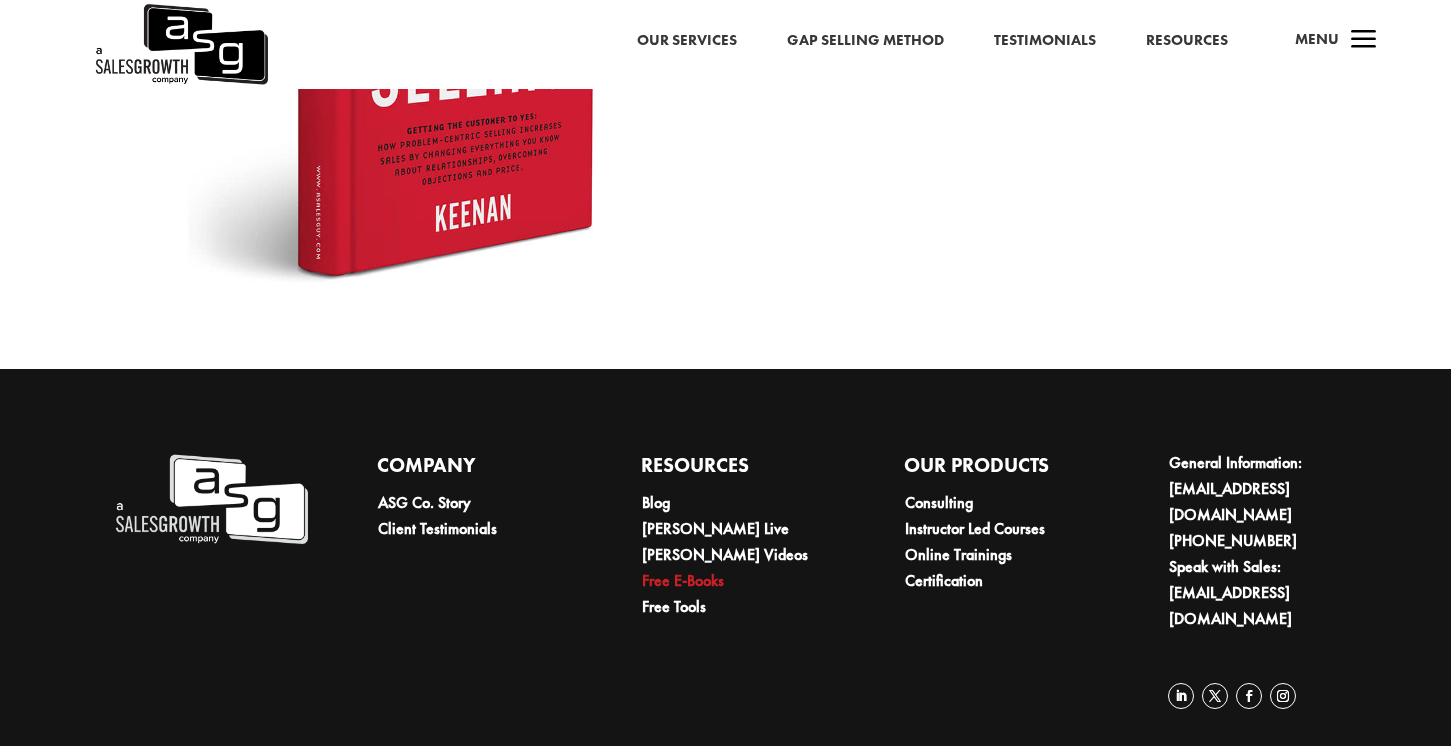 click on "Free E-Books" at bounding box center [683, 580] 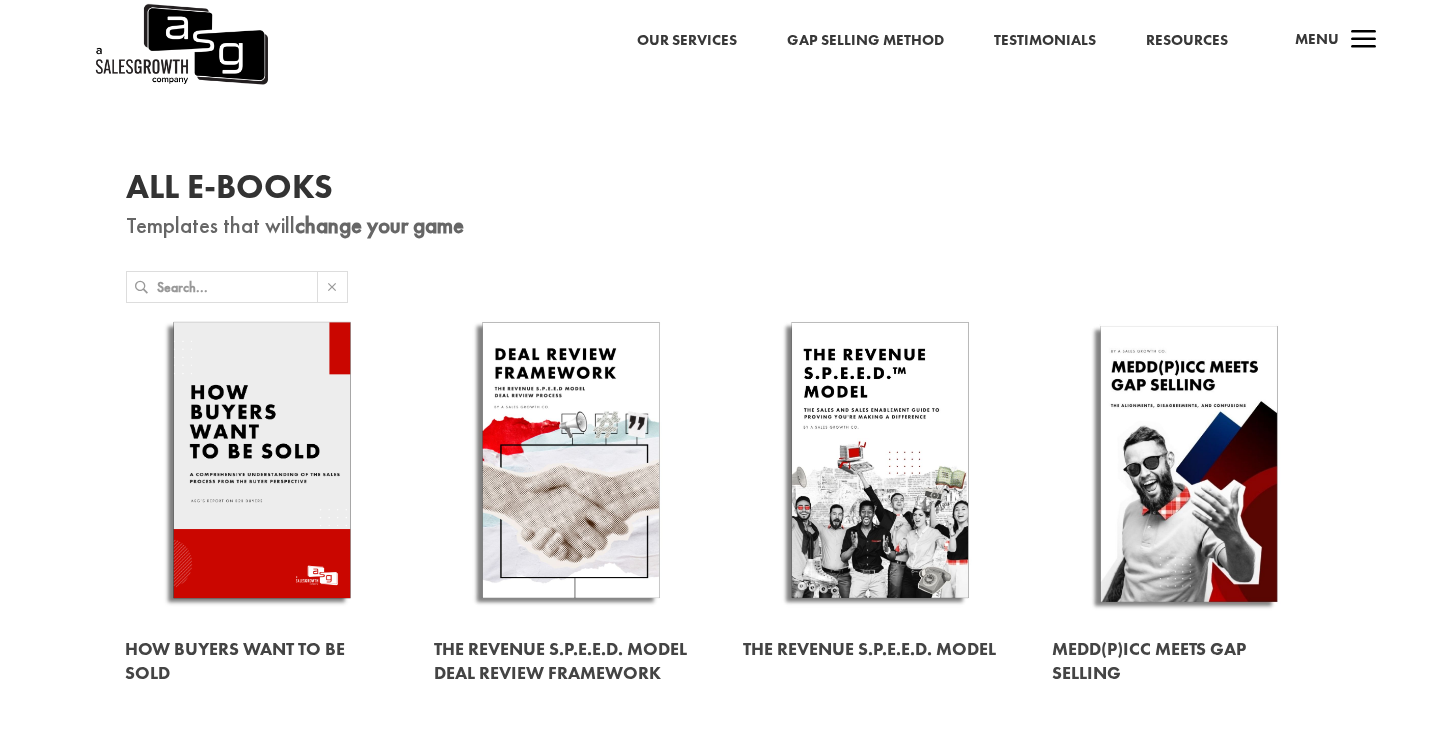 scroll, scrollTop: 0, scrollLeft: 0, axis: both 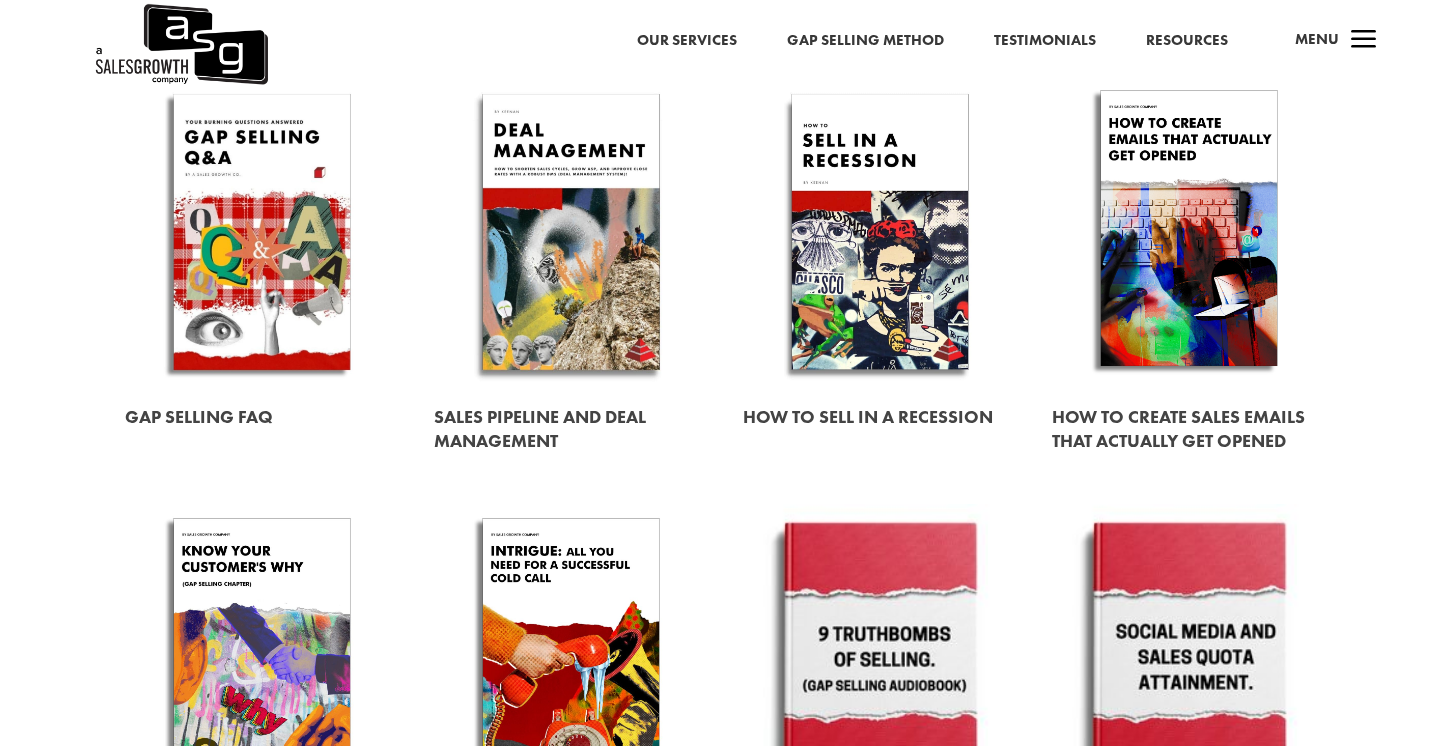 click at bounding box center [1189, 232] 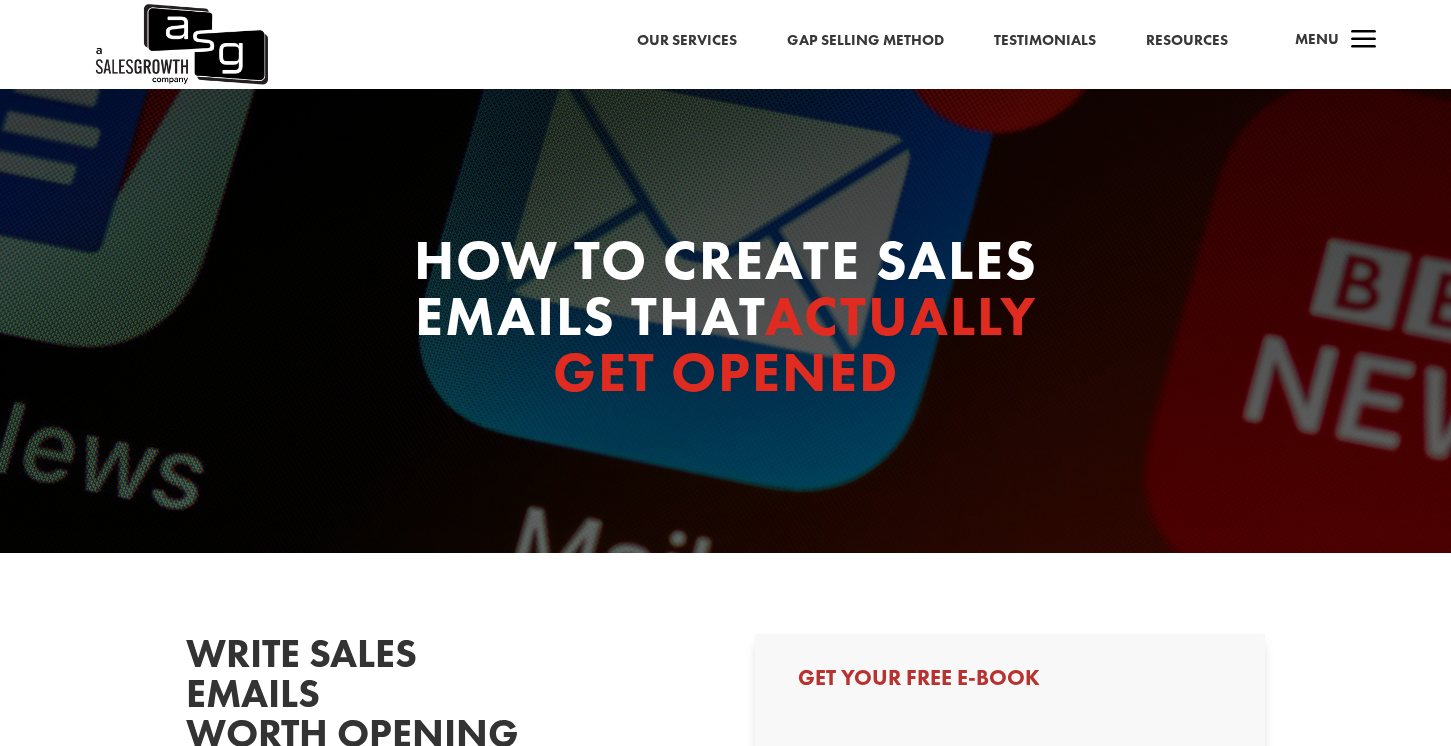 scroll, scrollTop: 0, scrollLeft: 0, axis: both 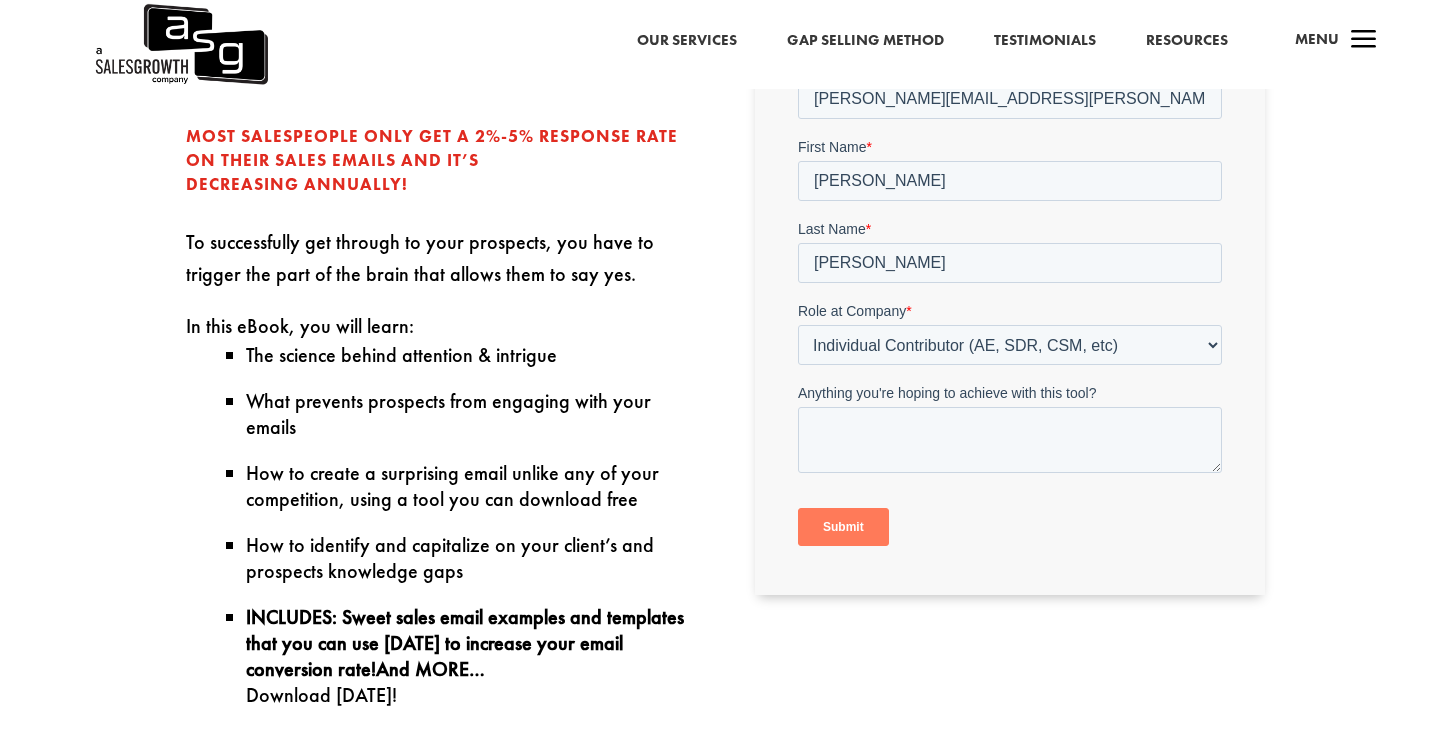 click on "Submit" at bounding box center (843, 526) 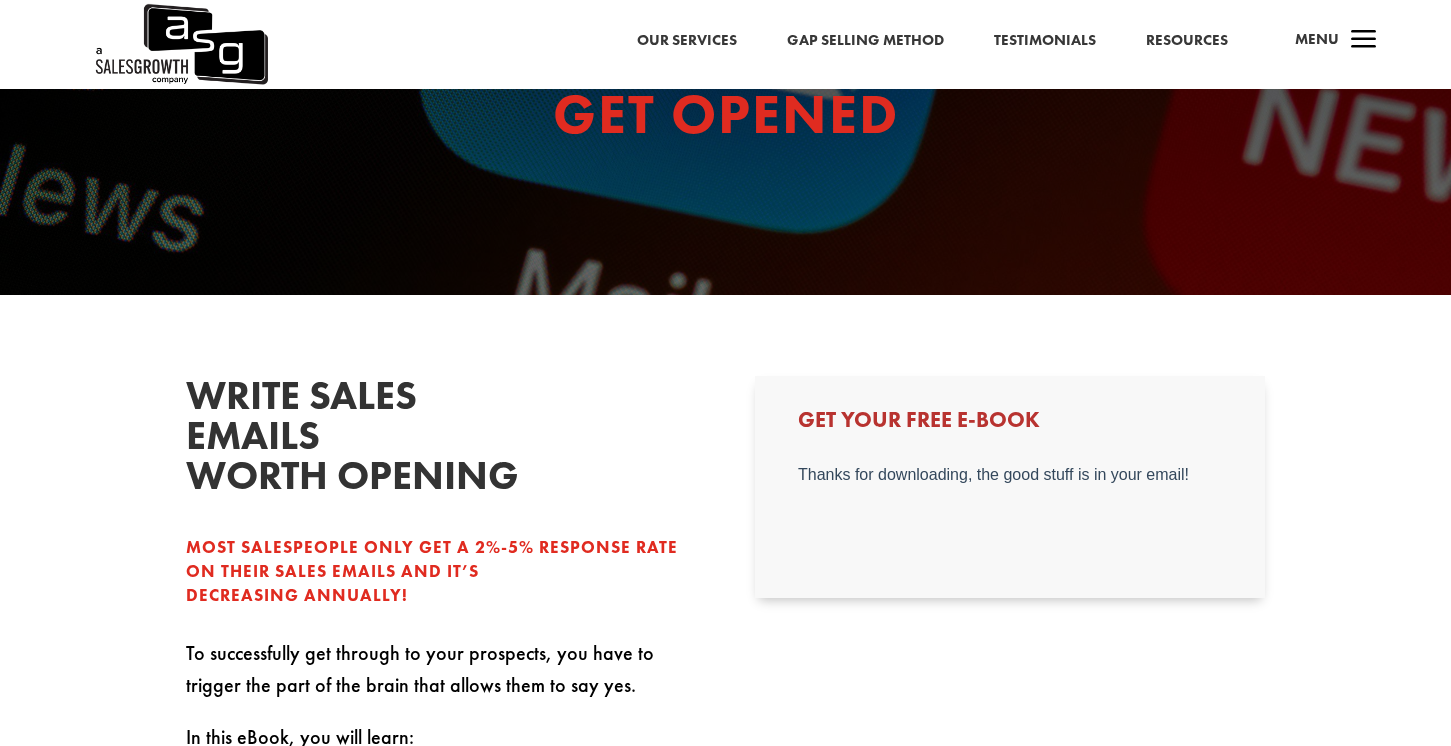 scroll, scrollTop: 0, scrollLeft: 0, axis: both 